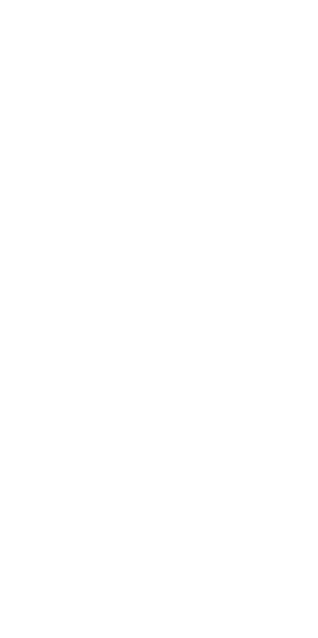 scroll, scrollTop: 0, scrollLeft: 0, axis: both 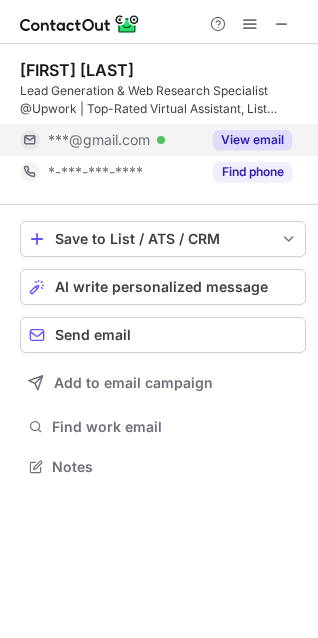 click on "View email" at bounding box center (252, 140) 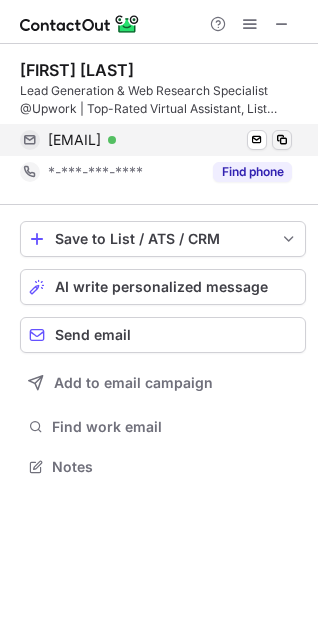 click at bounding box center [282, 140] 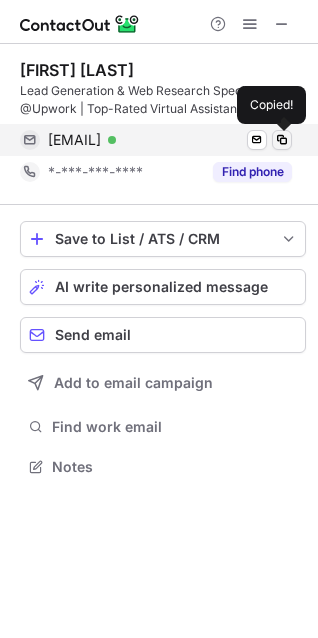 type 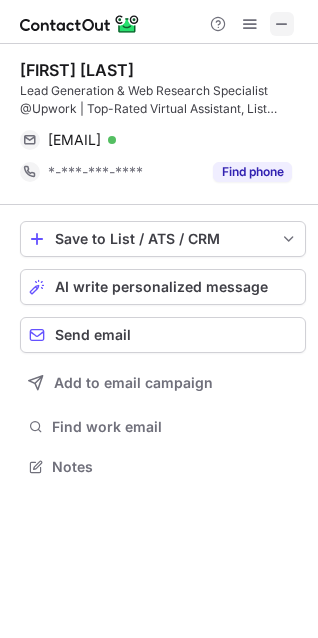 click at bounding box center [282, 24] 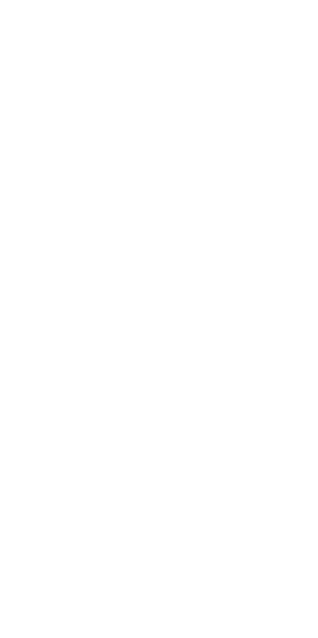 scroll, scrollTop: 0, scrollLeft: 0, axis: both 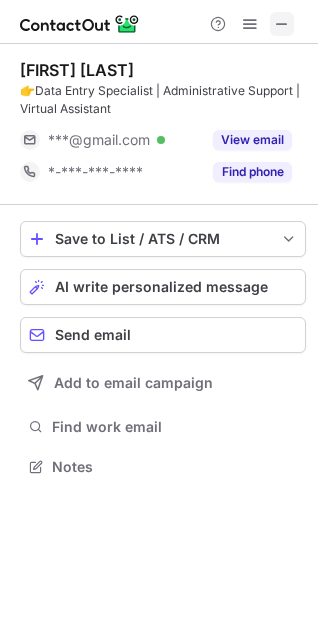 click at bounding box center (282, 24) 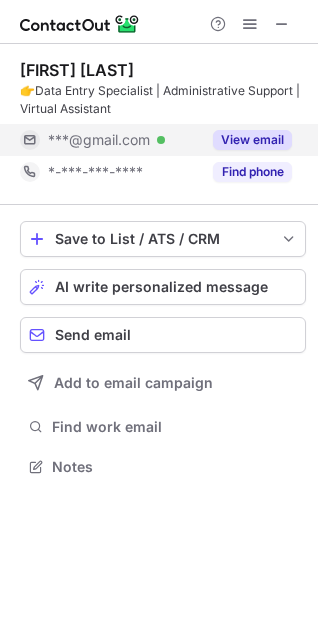 click on "View email" at bounding box center (252, 140) 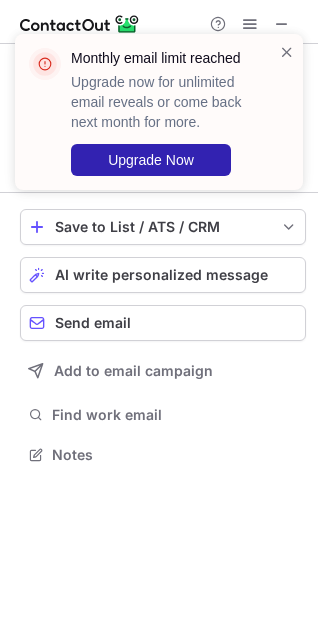 scroll, scrollTop: 440, scrollLeft: 318, axis: both 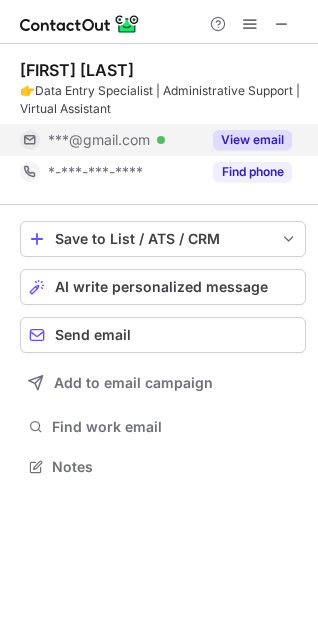 click on "View email" at bounding box center (246, 140) 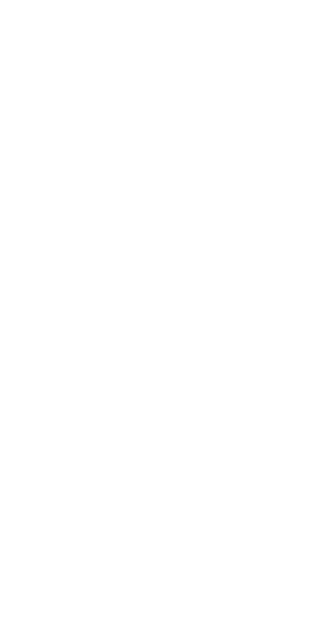 scroll, scrollTop: 0, scrollLeft: 0, axis: both 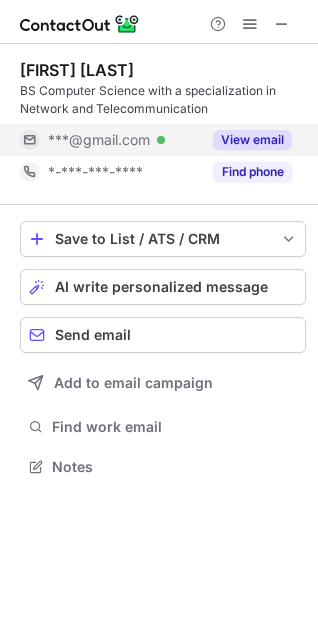 click on "View email" at bounding box center [252, 140] 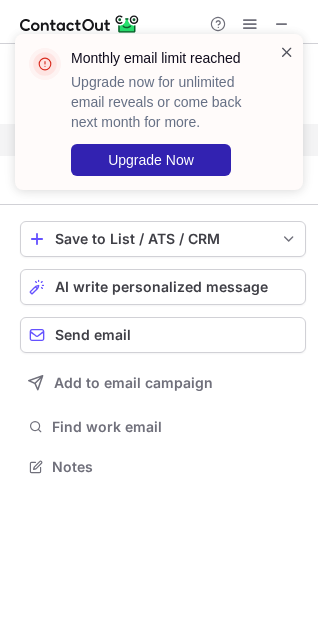 click on "Monthly email limit reached Upgrade now for unlimited email reveals or come back next month for more. Upgrade Now" at bounding box center [159, 112] 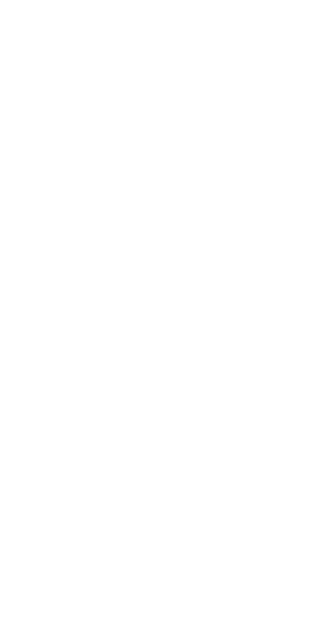 scroll, scrollTop: 0, scrollLeft: 0, axis: both 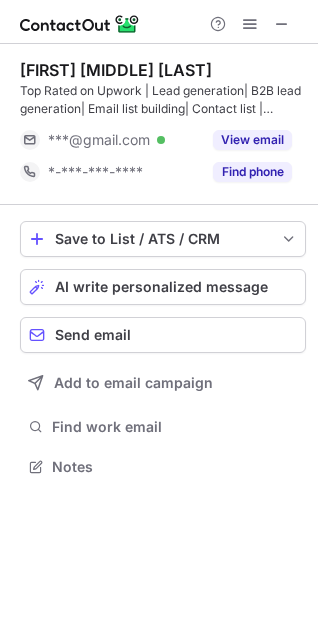 click on "Top Rated on Upwork | Lead generation| B2B lead generation| Email list building| Contact list | Prospect list | Data Collection| Web Research |Market Research" at bounding box center [163, 100] 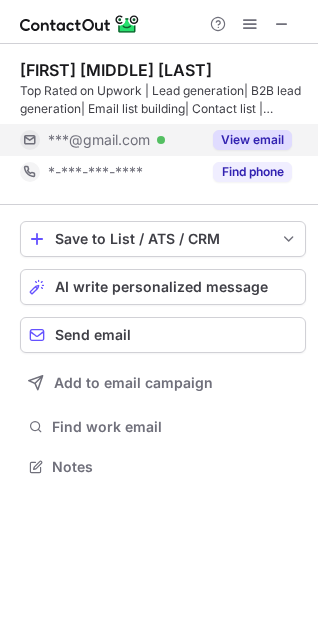 click on "View email" at bounding box center [252, 140] 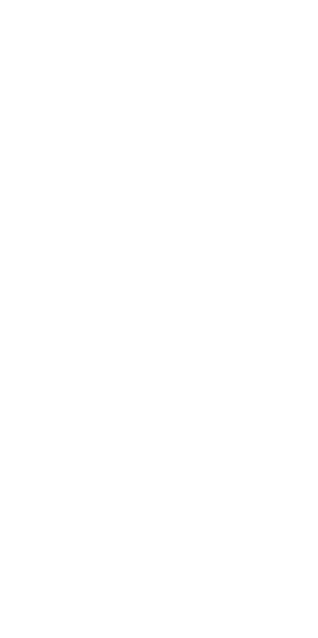 scroll, scrollTop: 0, scrollLeft: 0, axis: both 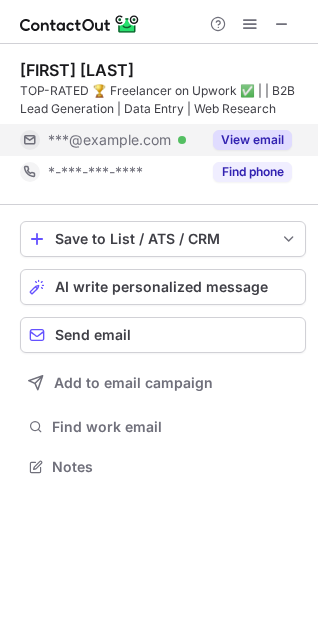 click on "View email" at bounding box center (252, 140) 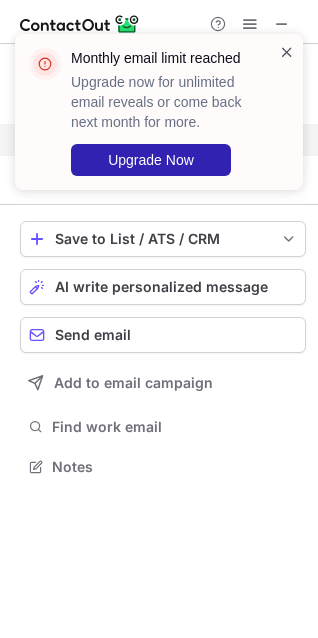 click at bounding box center (287, 52) 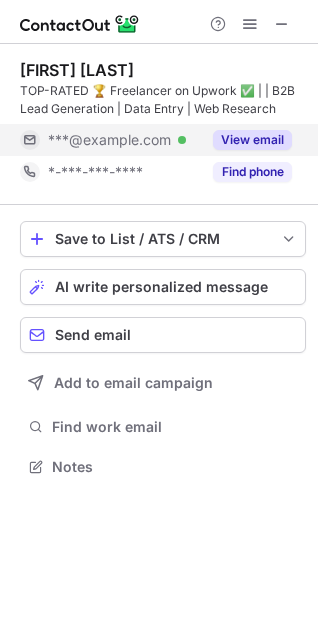 click on "Monthly email limit reached Upgrade now for unlimited email reveals or come back next month for more. Upgrade Now" at bounding box center [159, 34] 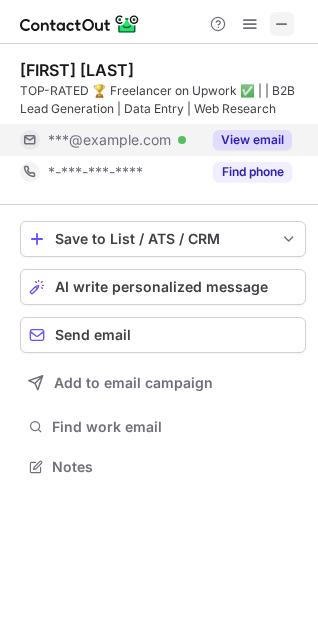 click at bounding box center [282, 24] 